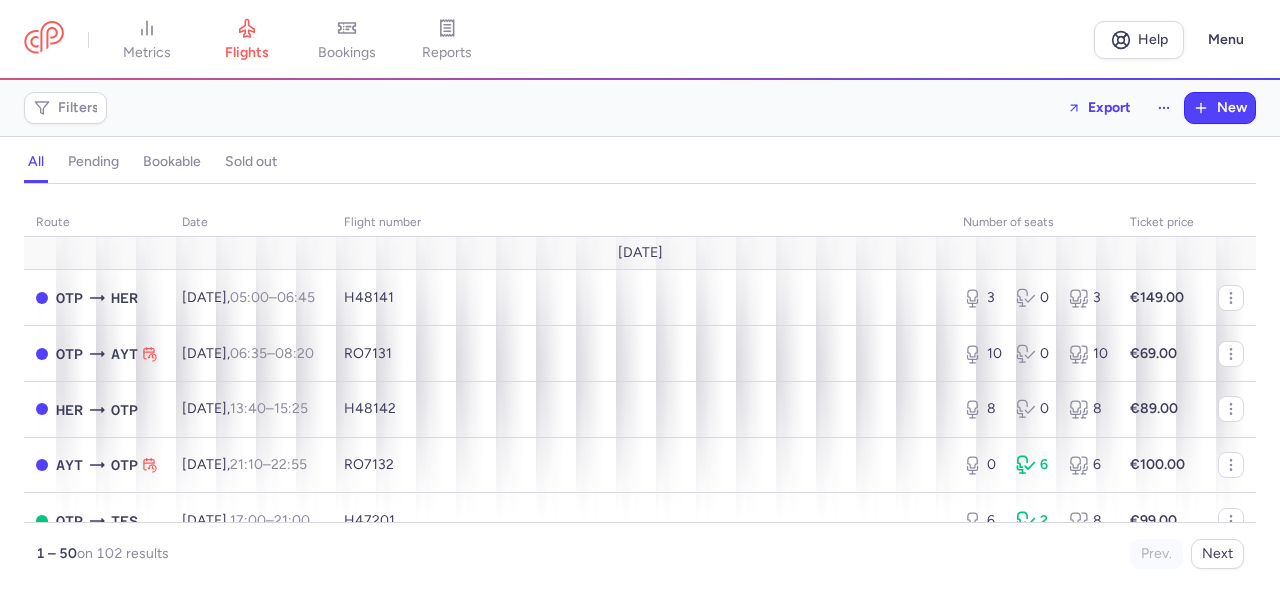 scroll, scrollTop: 0, scrollLeft: 0, axis: both 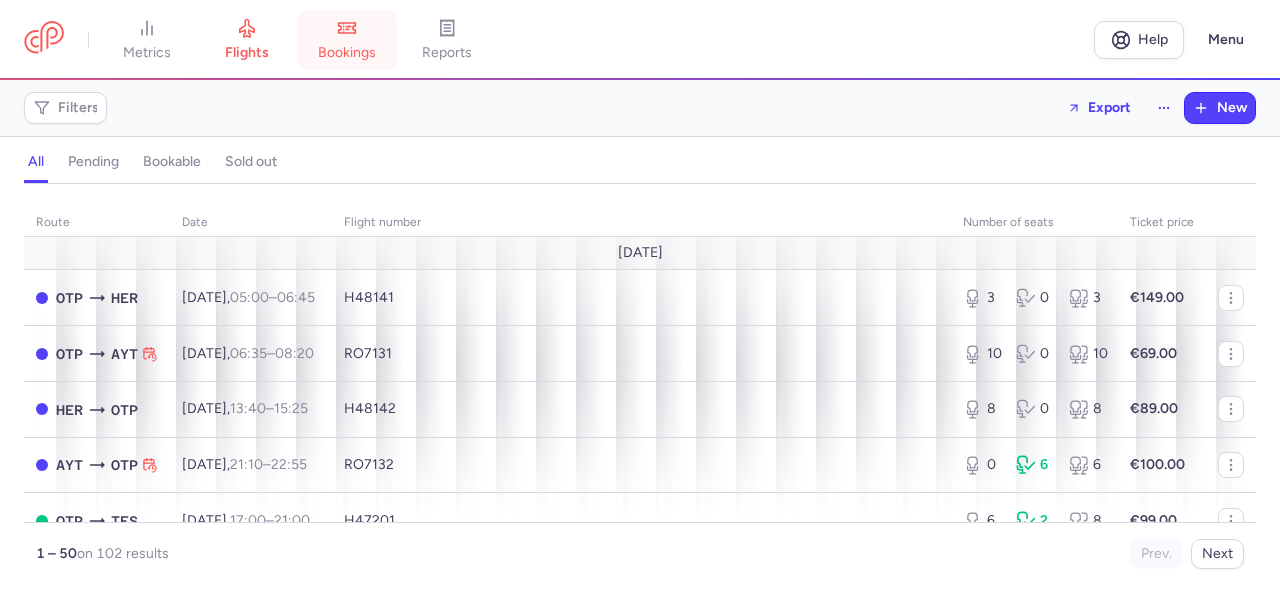 click on "bookings" at bounding box center [347, 53] 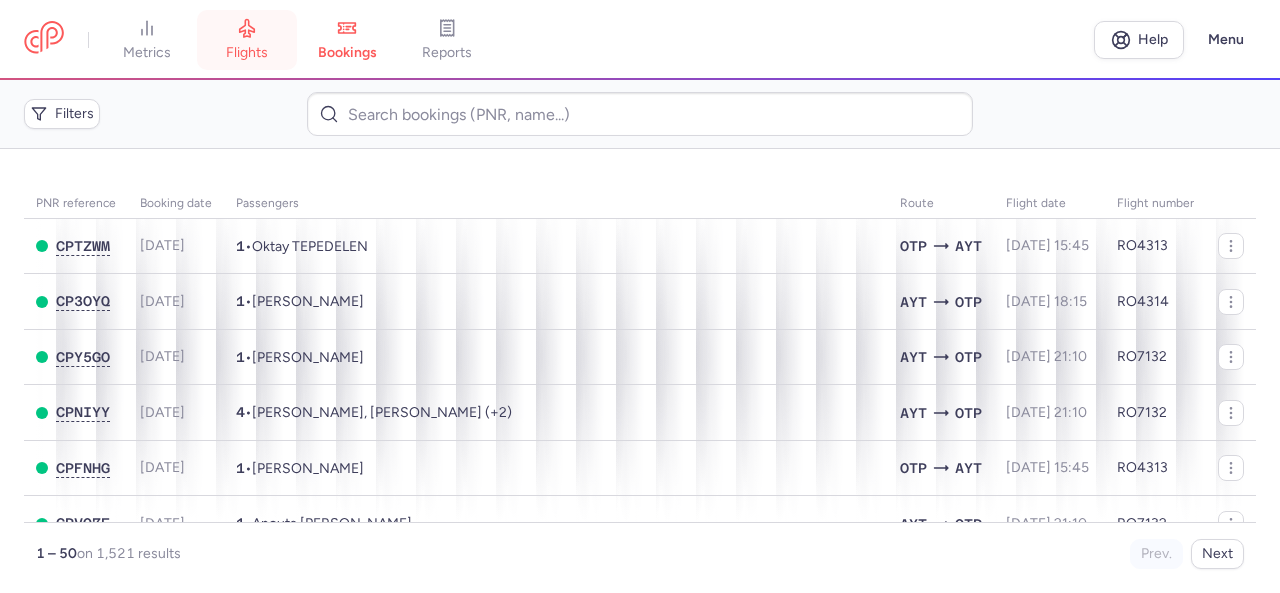 click on "flights" at bounding box center [247, 40] 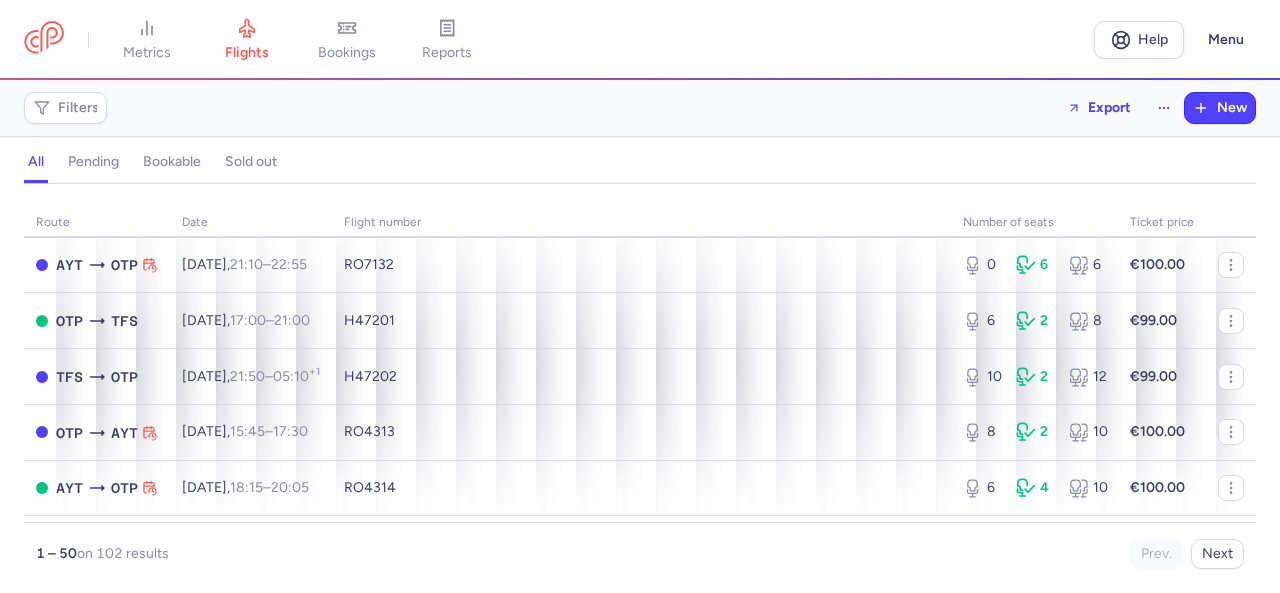 scroll, scrollTop: 300, scrollLeft: 0, axis: vertical 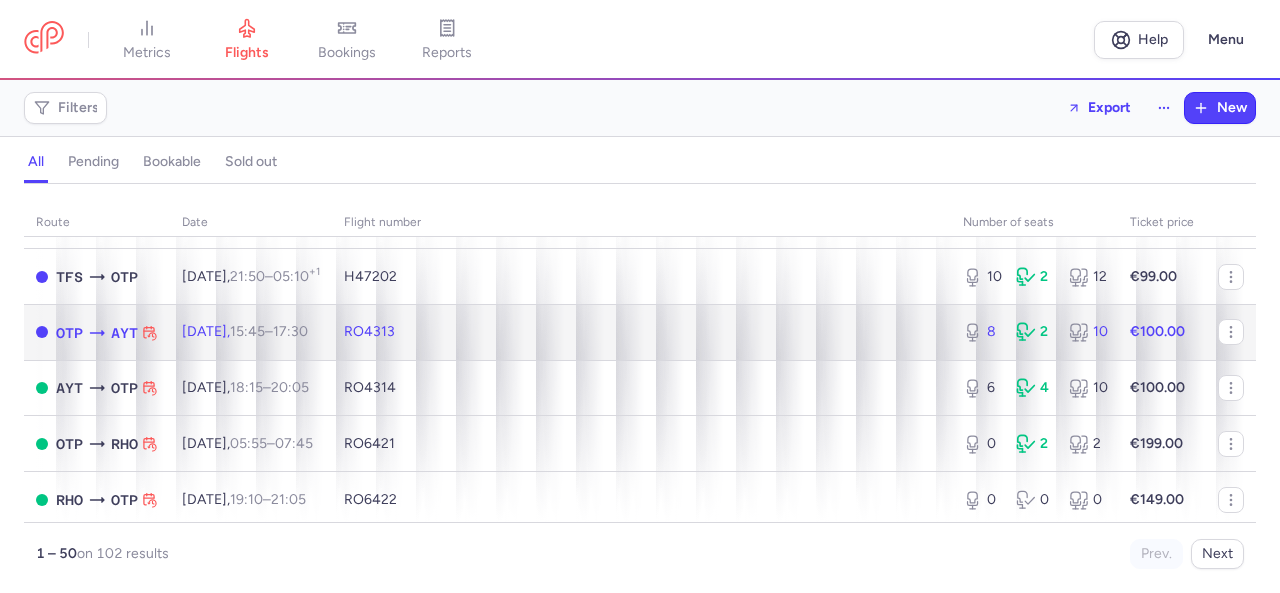 click 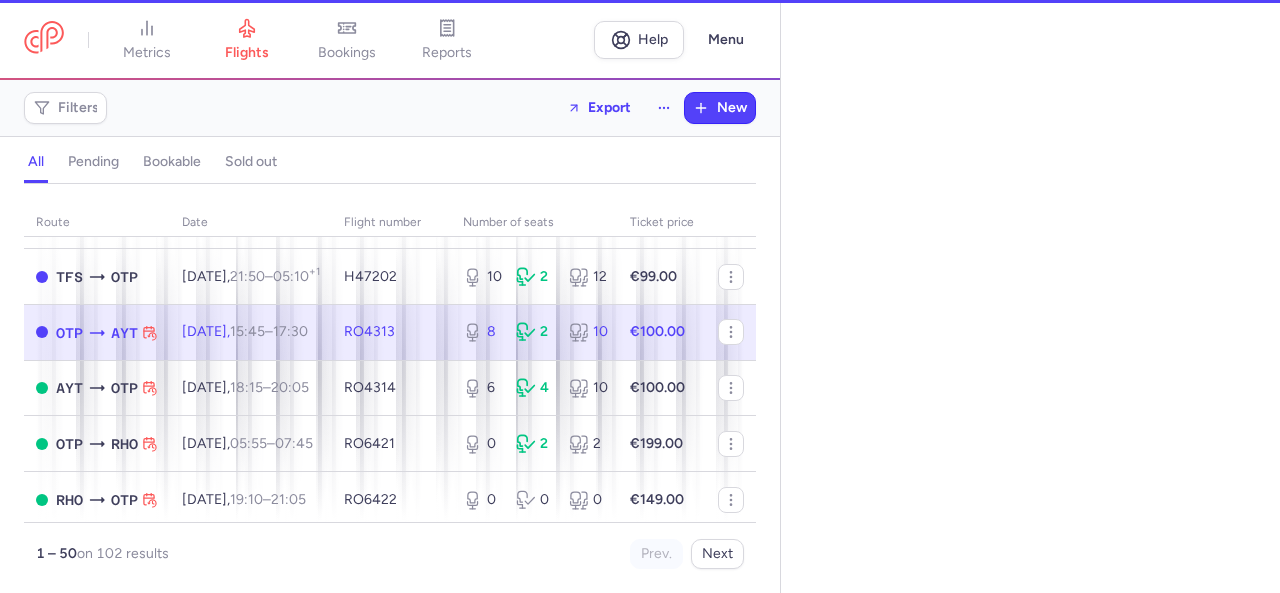 select on "days" 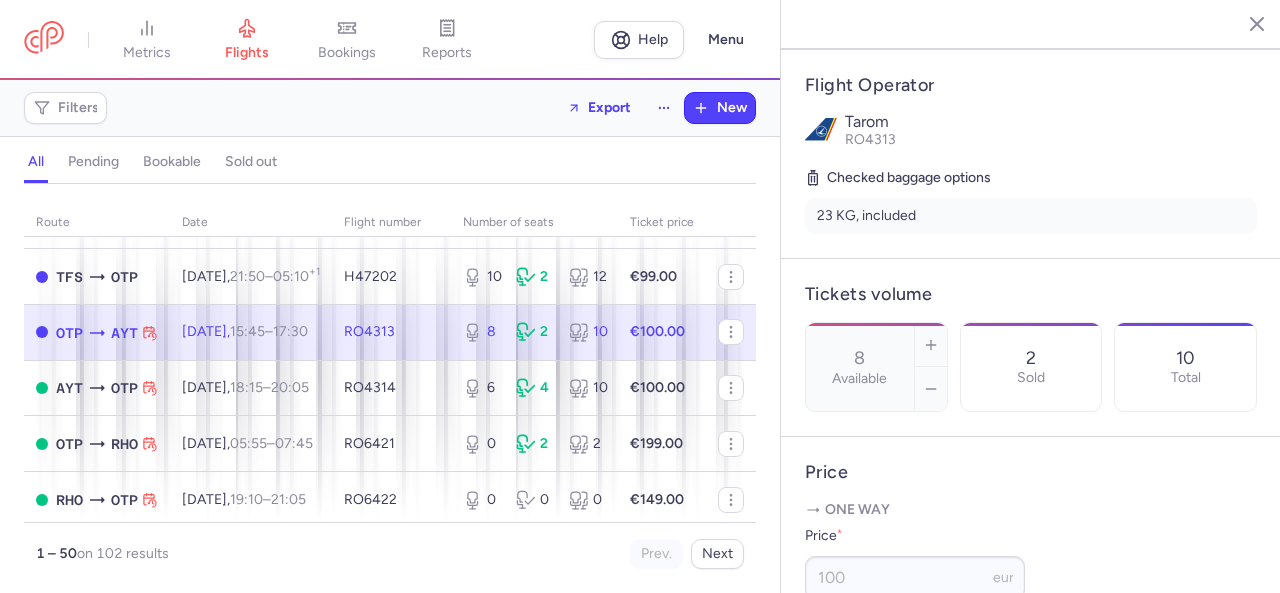scroll, scrollTop: 700, scrollLeft: 0, axis: vertical 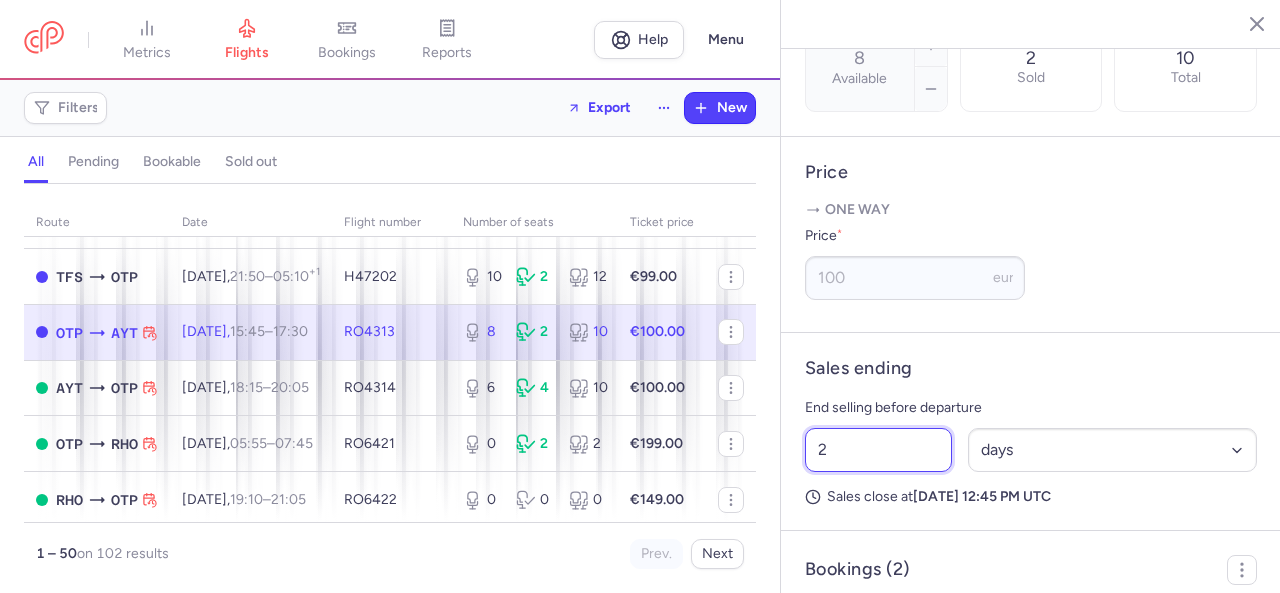 drag, startPoint x: 839, startPoint y: 481, endPoint x: 806, endPoint y: 479, distance: 33.06055 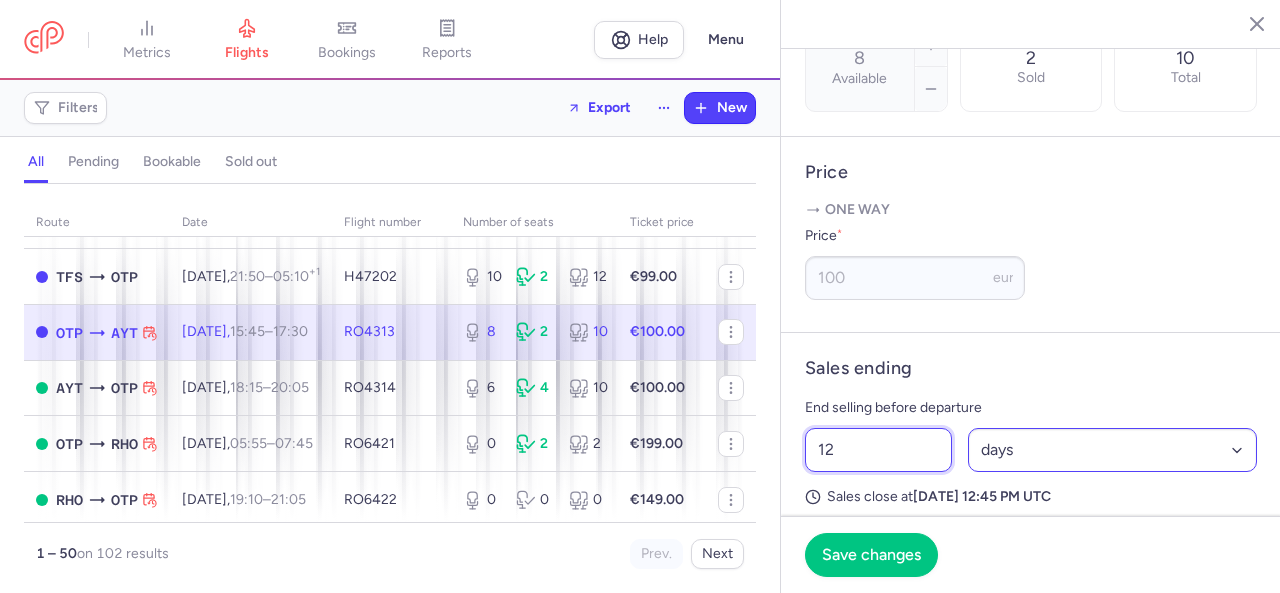 type on "12" 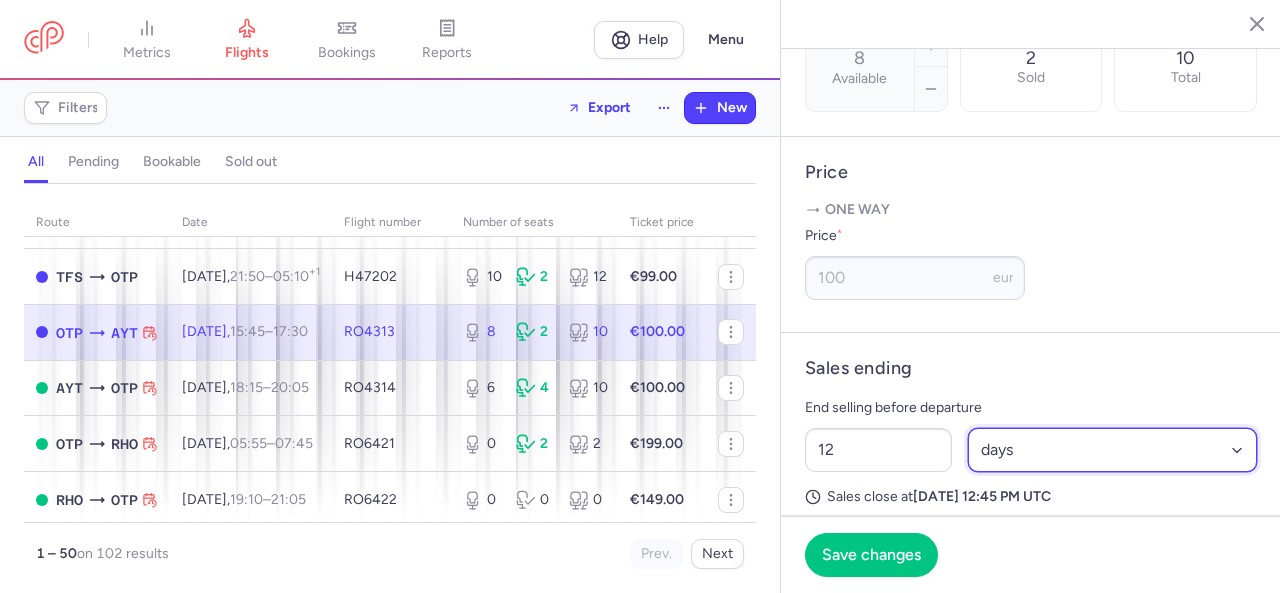 drag, startPoint x: 1117, startPoint y: 487, endPoint x: 1102, endPoint y: 487, distance: 15 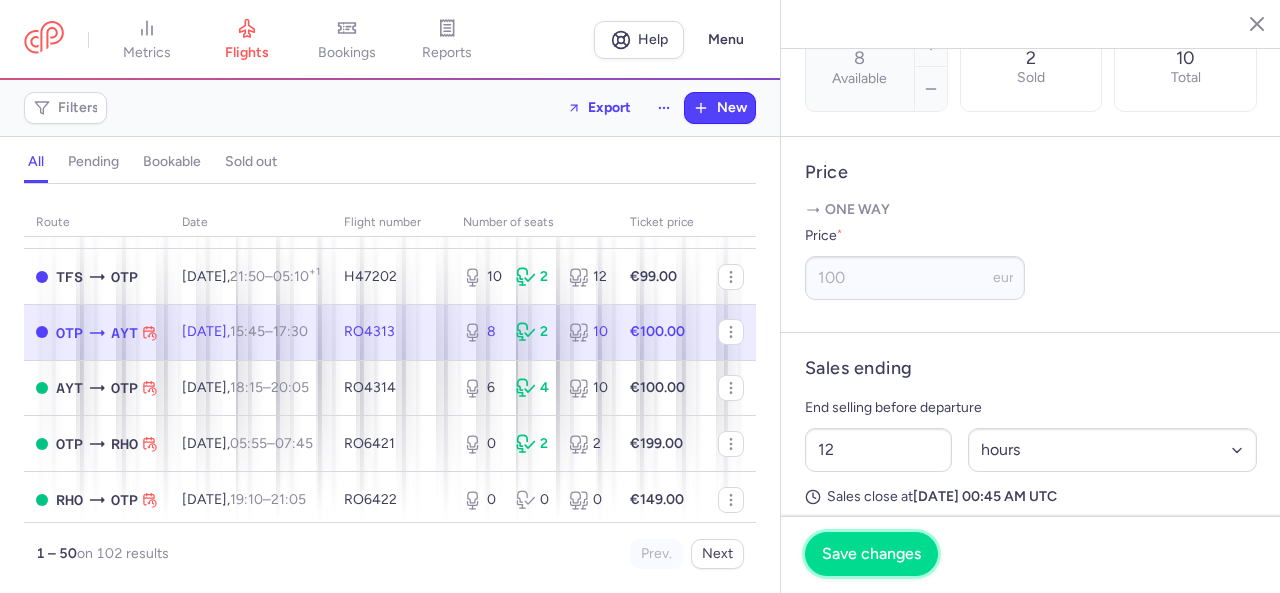 click on "Save changes" at bounding box center [871, 554] 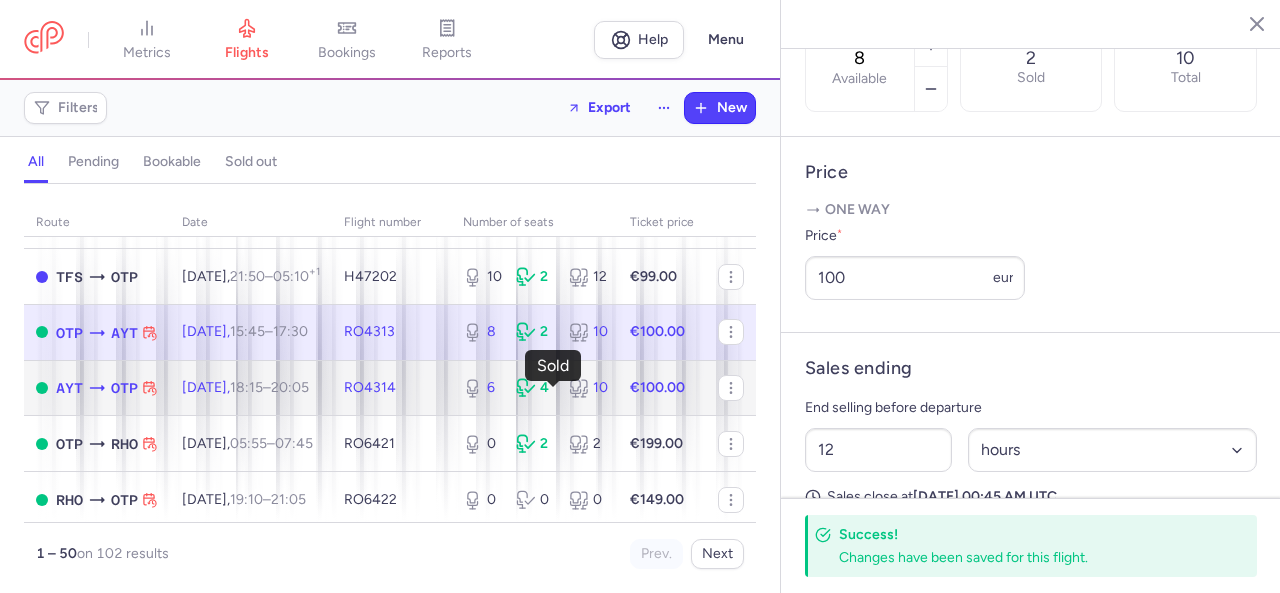 click 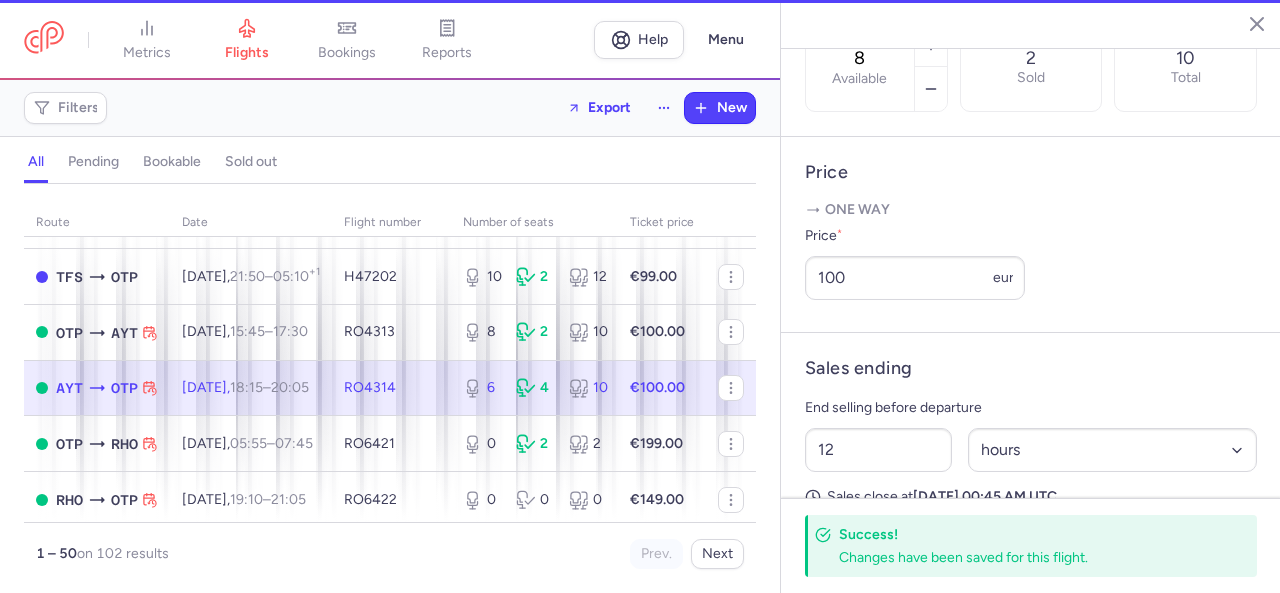 type on "6" 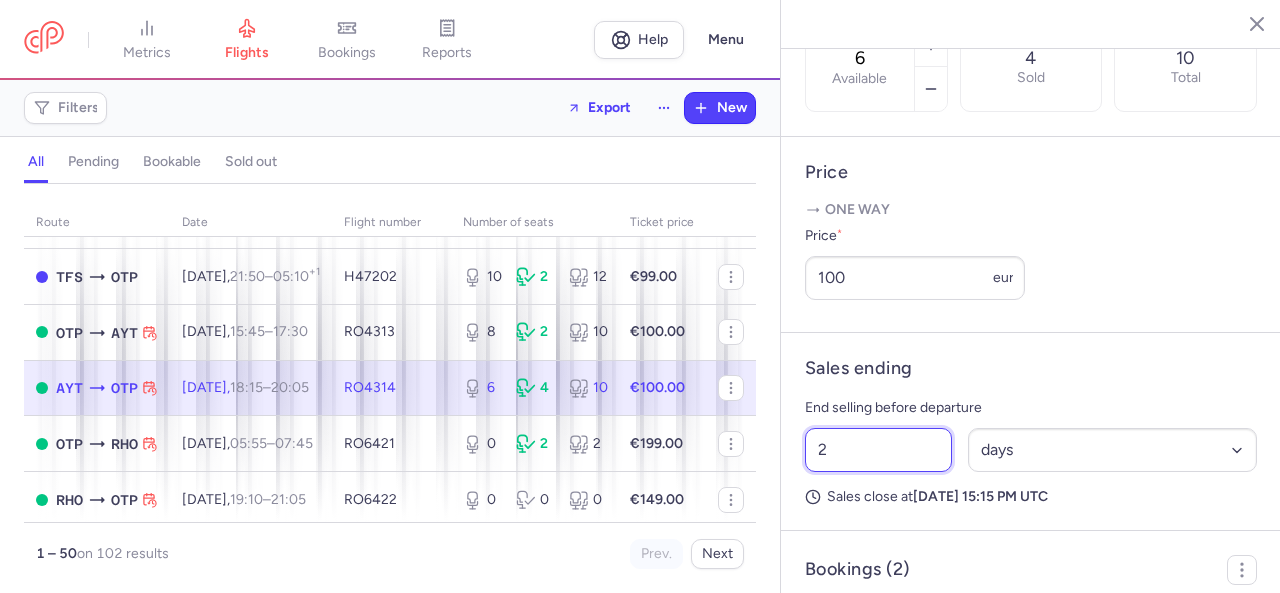 drag, startPoint x: 866, startPoint y: 485, endPoint x: 772, endPoint y: 481, distance: 94.08507 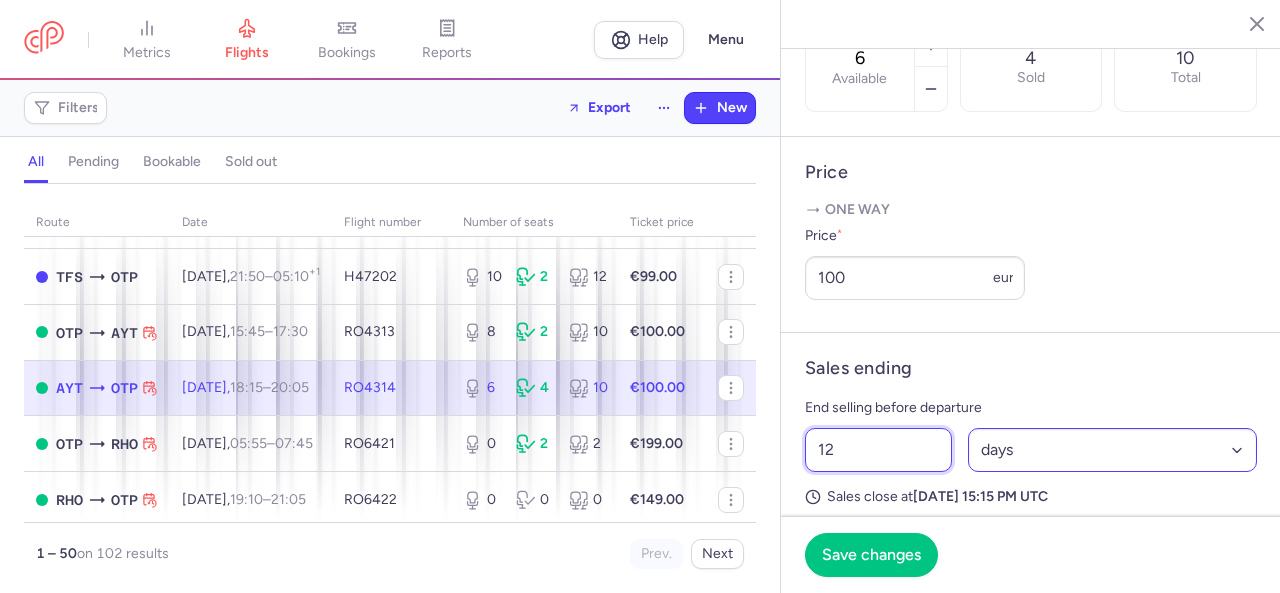 type on "12" 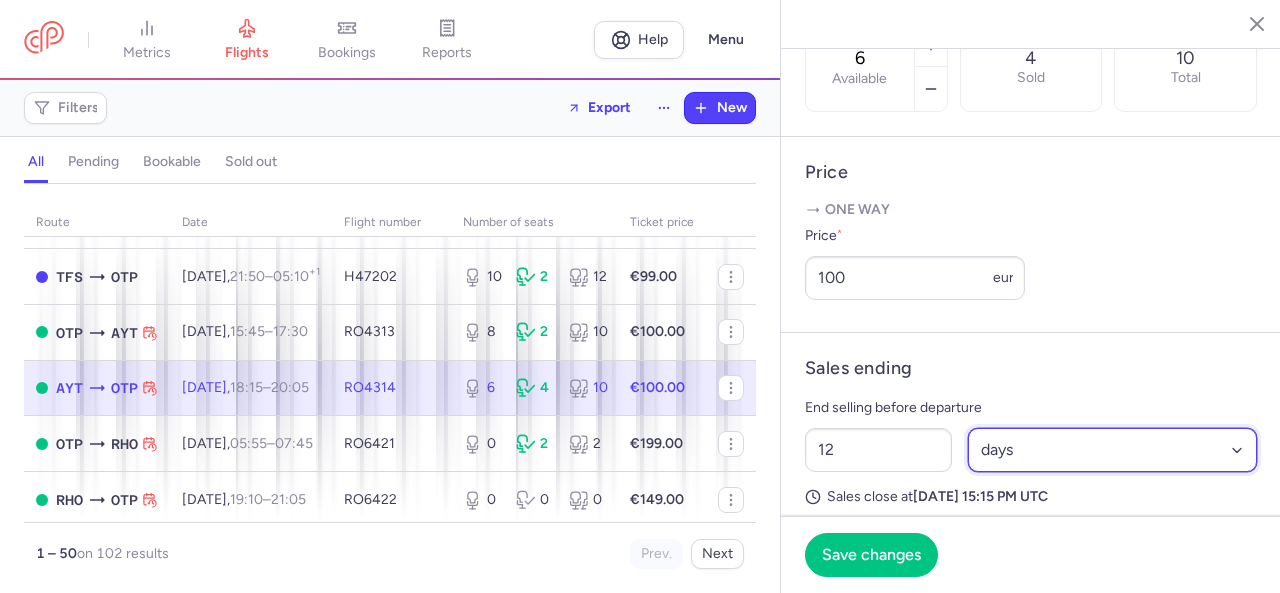 click on "Select an option hours days" at bounding box center (1113, 450) 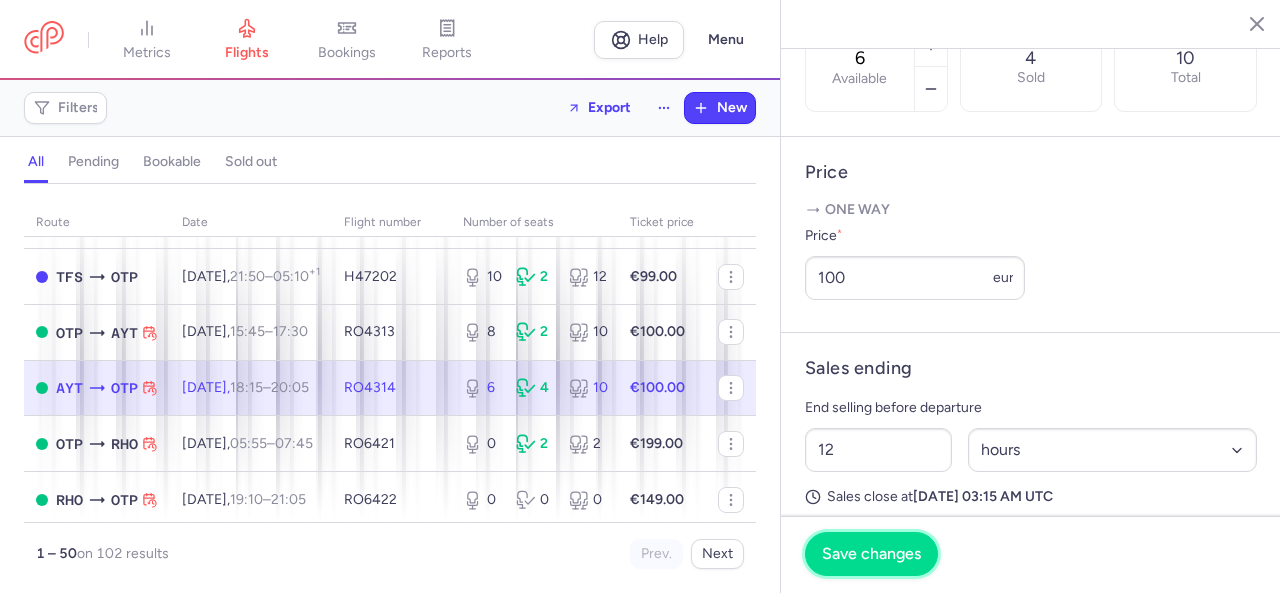 click on "Save changes" at bounding box center [871, 554] 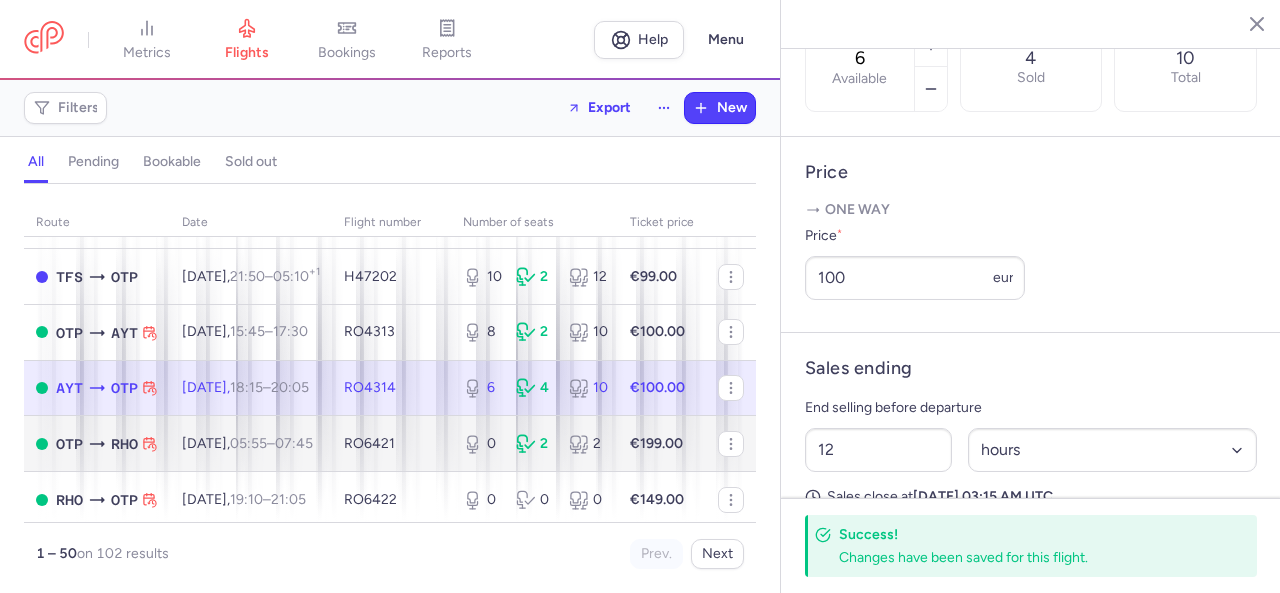 scroll, scrollTop: 500, scrollLeft: 0, axis: vertical 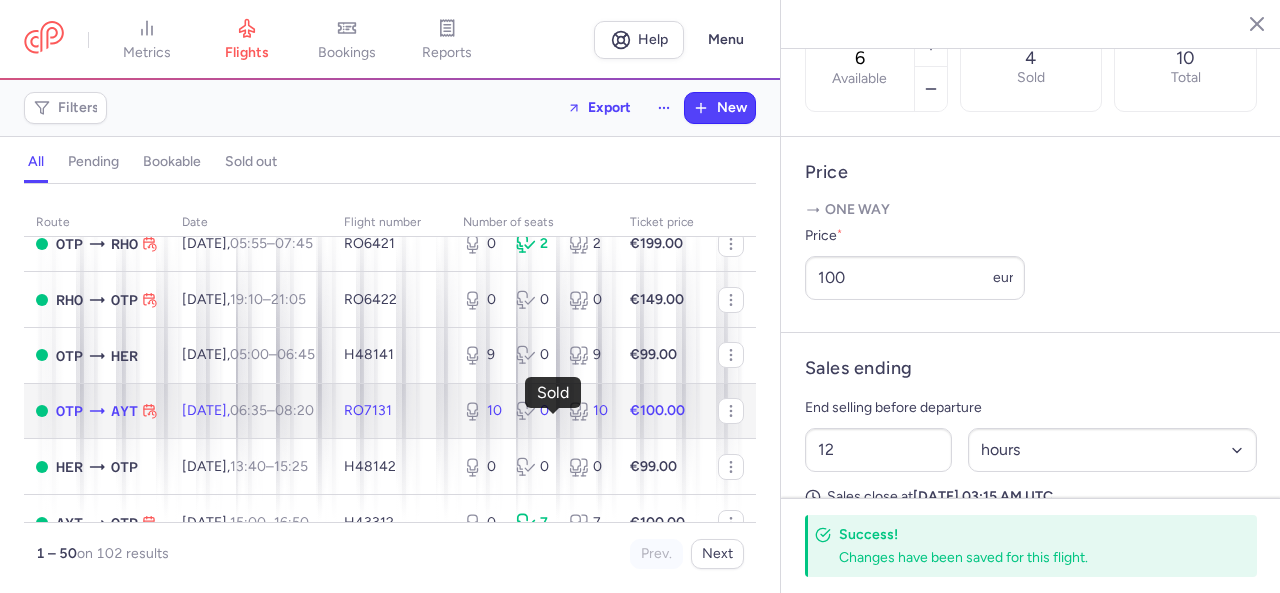 click 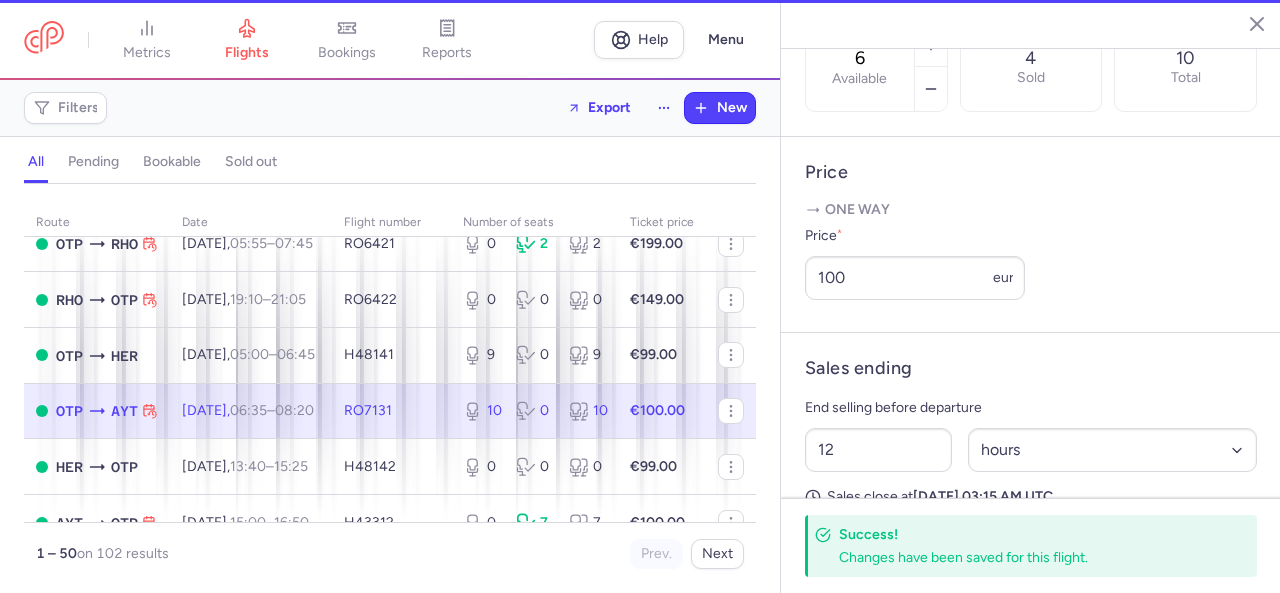 type on "10" 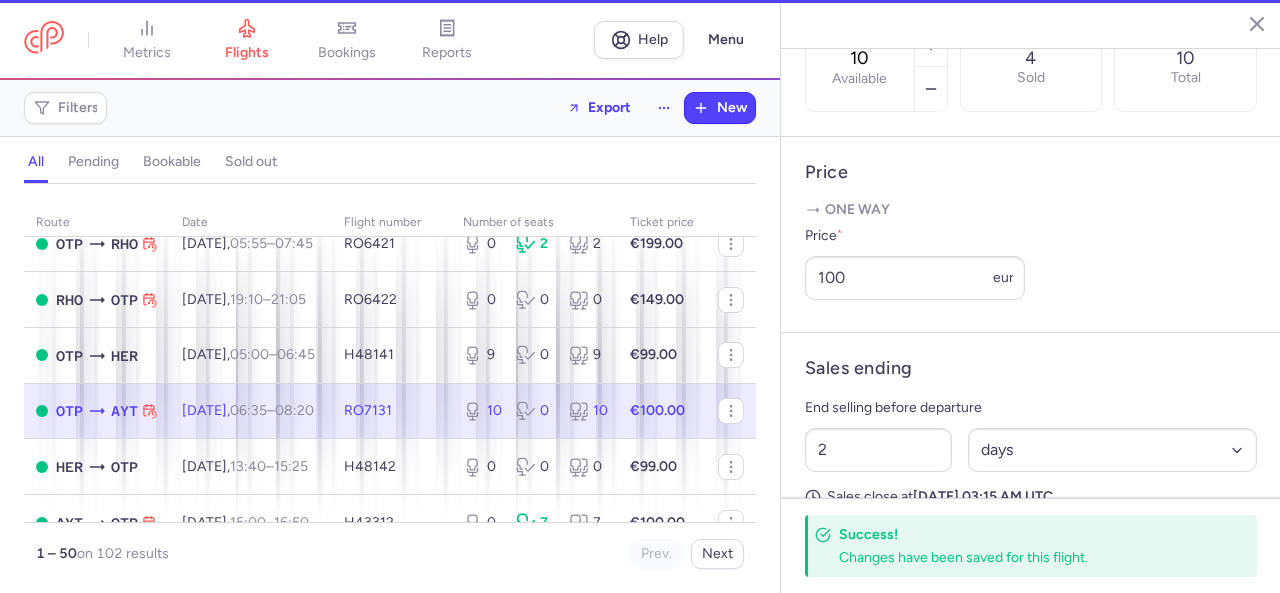 scroll, scrollTop: 684, scrollLeft: 0, axis: vertical 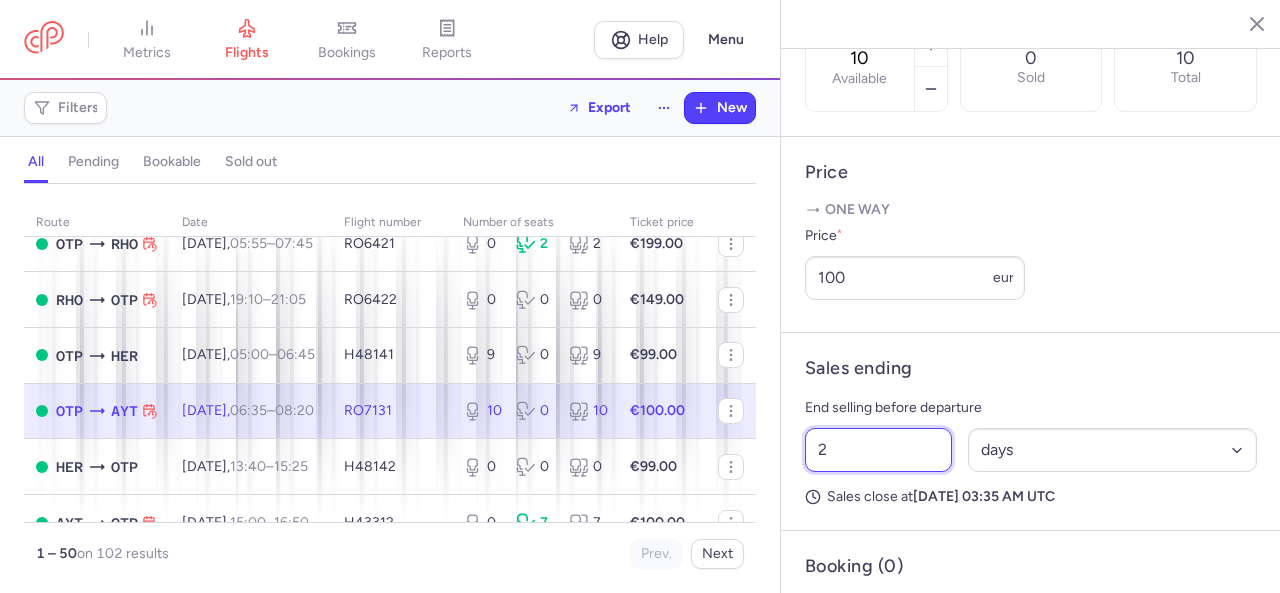 click on "Sales ending End selling before departure 2 Select an option hours days Sales close at  [DATE]	03:35 AM UTC" at bounding box center (1031, 432) 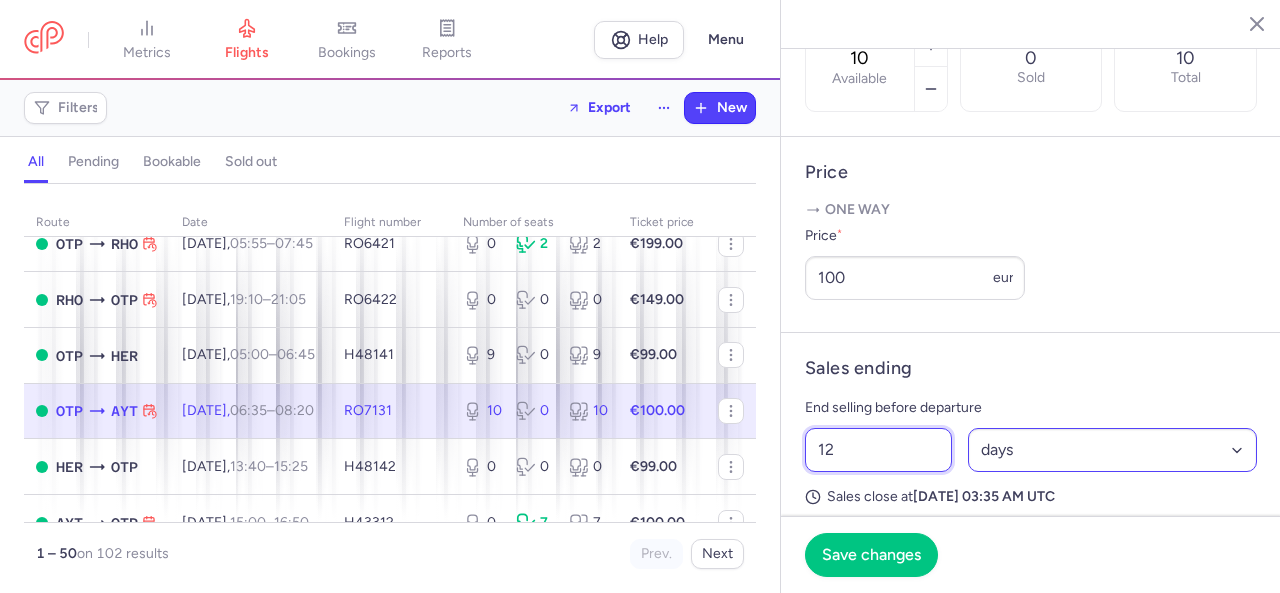 type on "12" 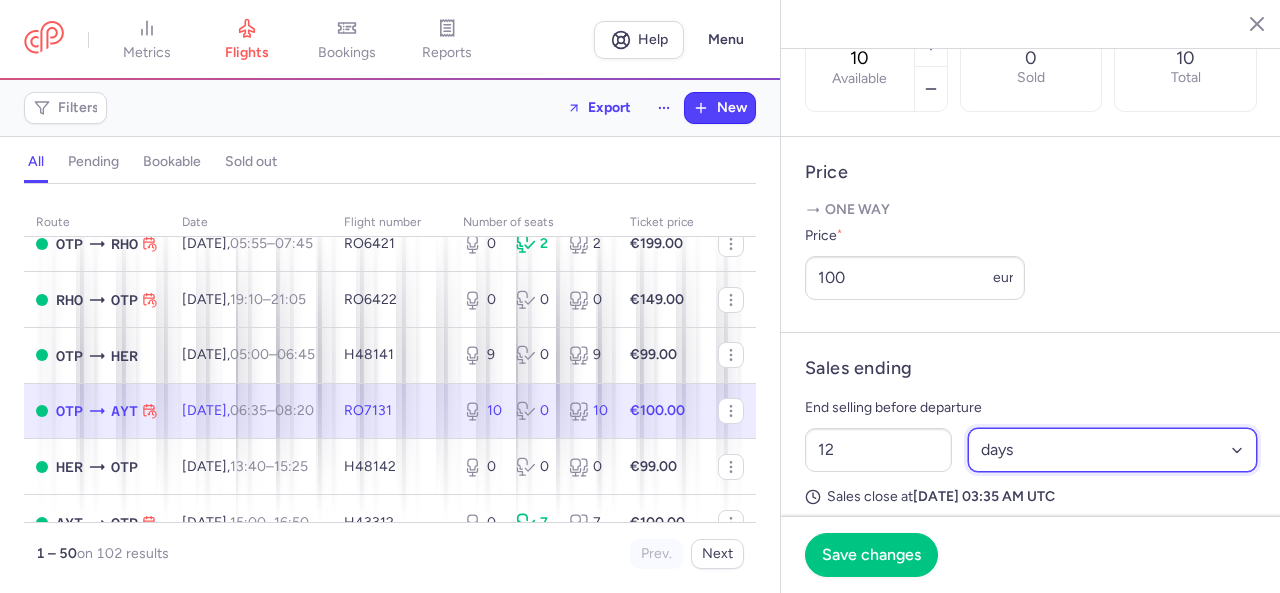 click on "Select an option hours days" at bounding box center [1113, 450] 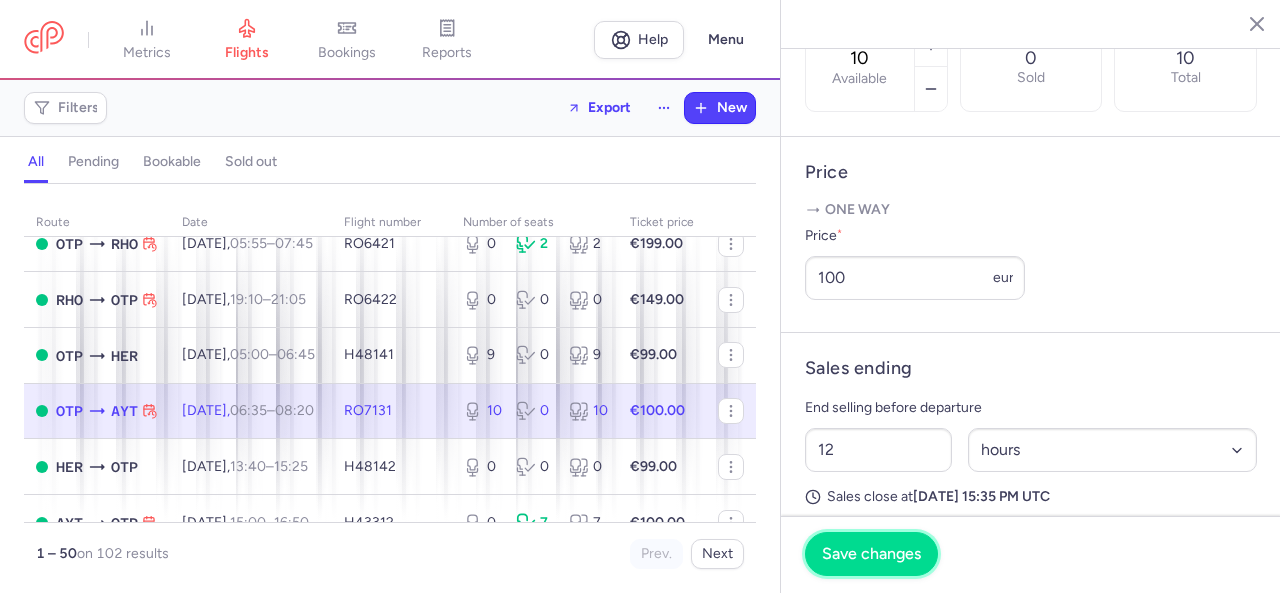 click on "Save changes" at bounding box center (871, 554) 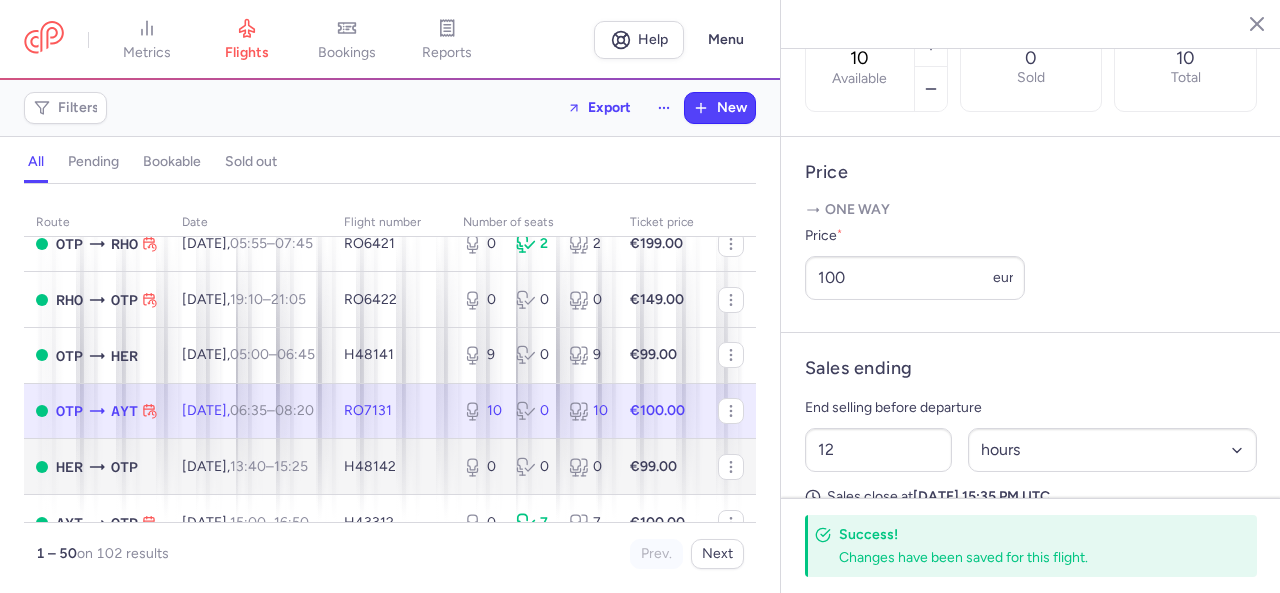 scroll, scrollTop: 600, scrollLeft: 0, axis: vertical 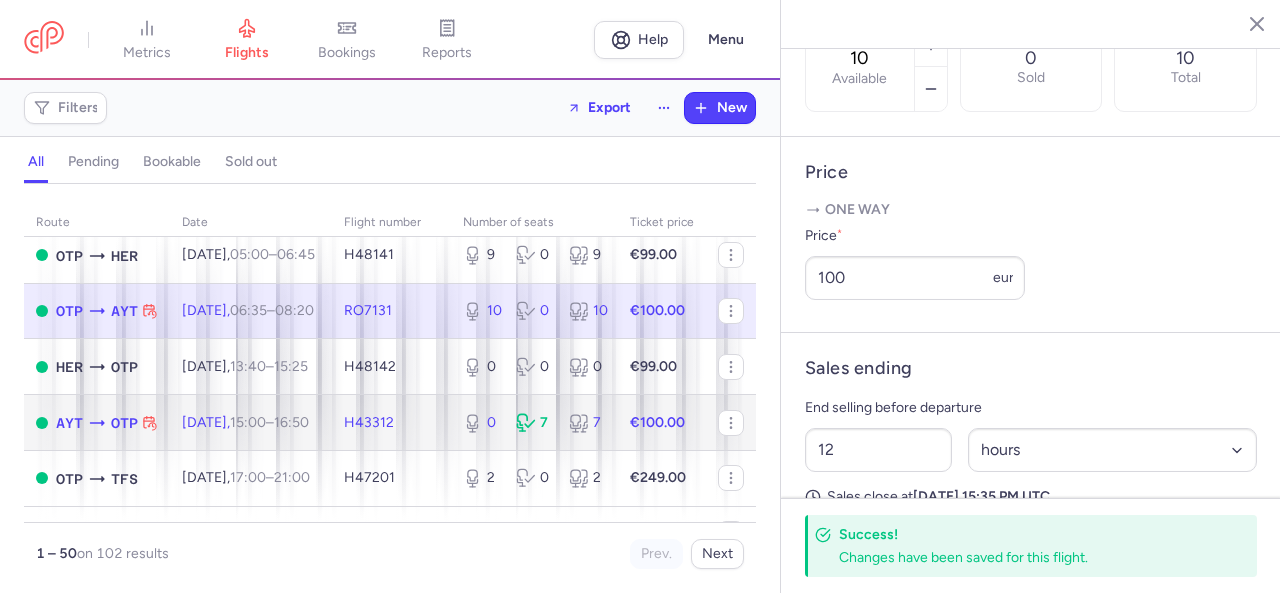 click on "0 7 7" 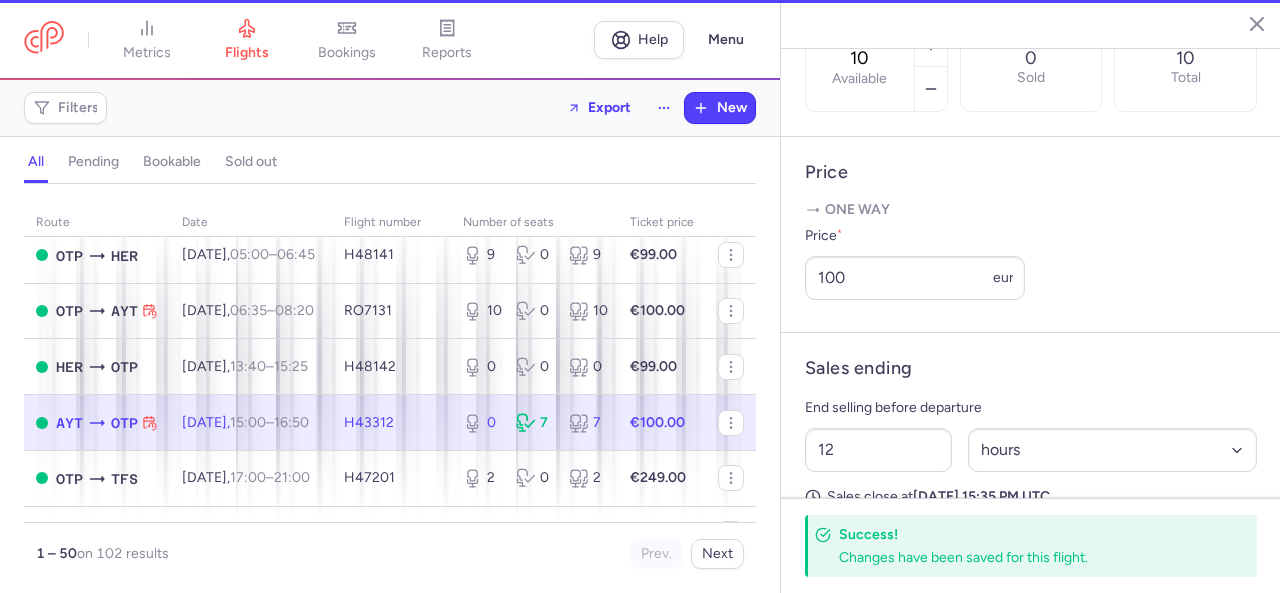 type on "0" 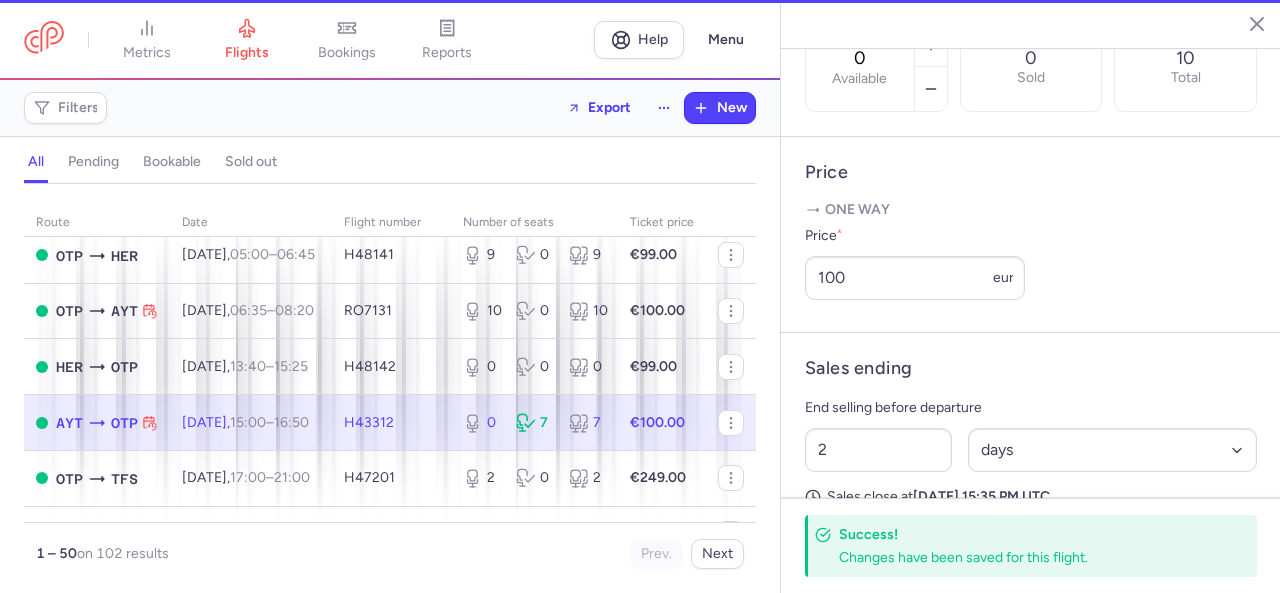 scroll, scrollTop: 700, scrollLeft: 0, axis: vertical 